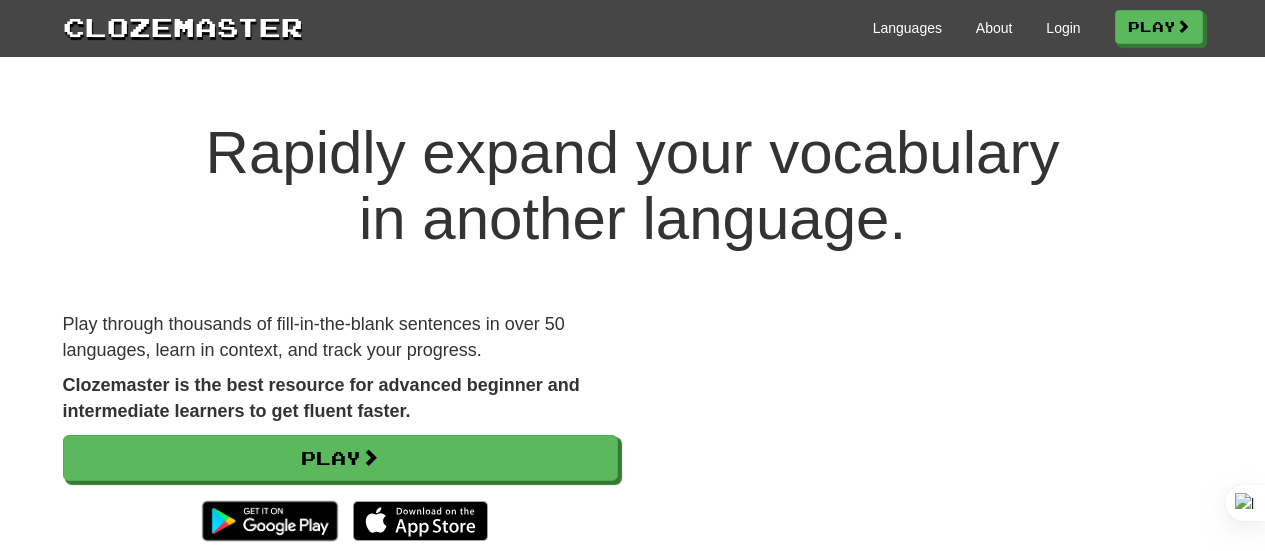 scroll, scrollTop: 0, scrollLeft: 0, axis: both 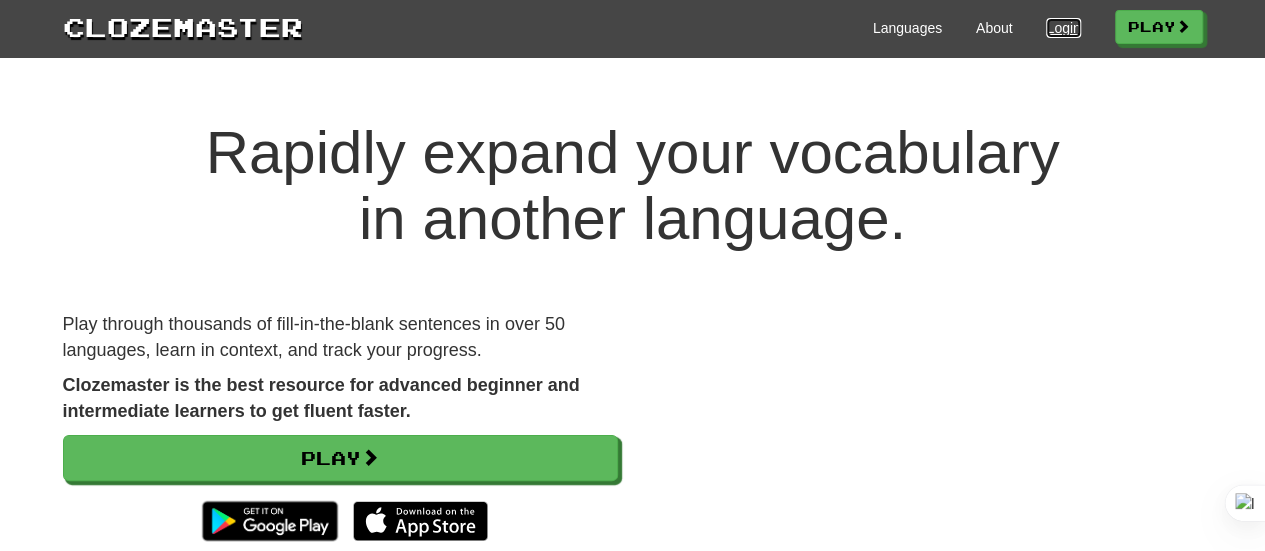 click on "Login" at bounding box center (1063, 28) 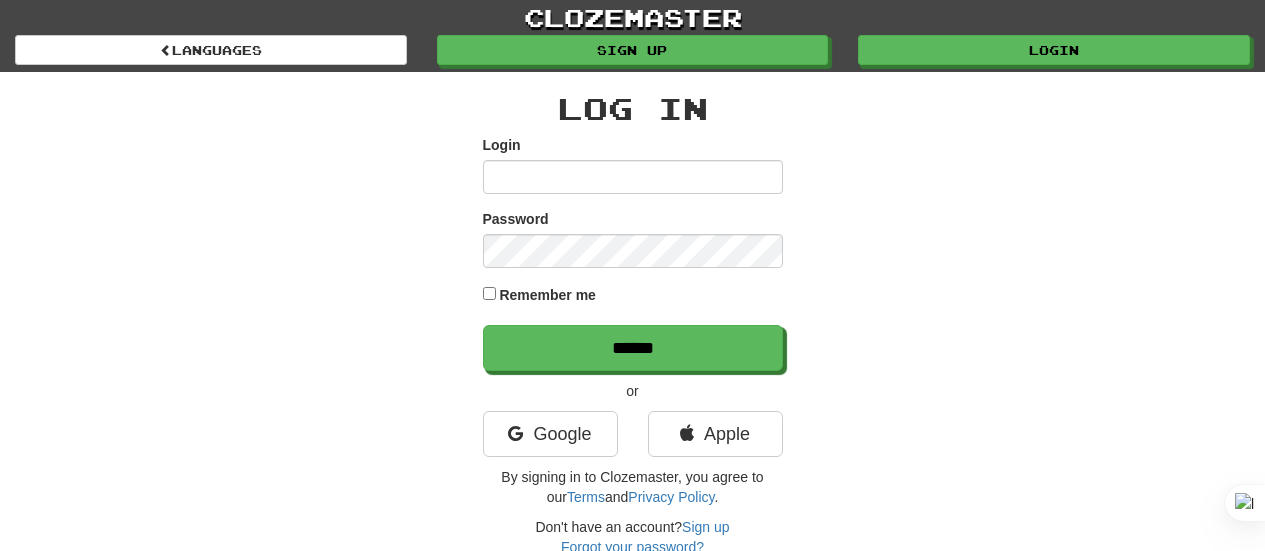 scroll, scrollTop: 0, scrollLeft: 0, axis: both 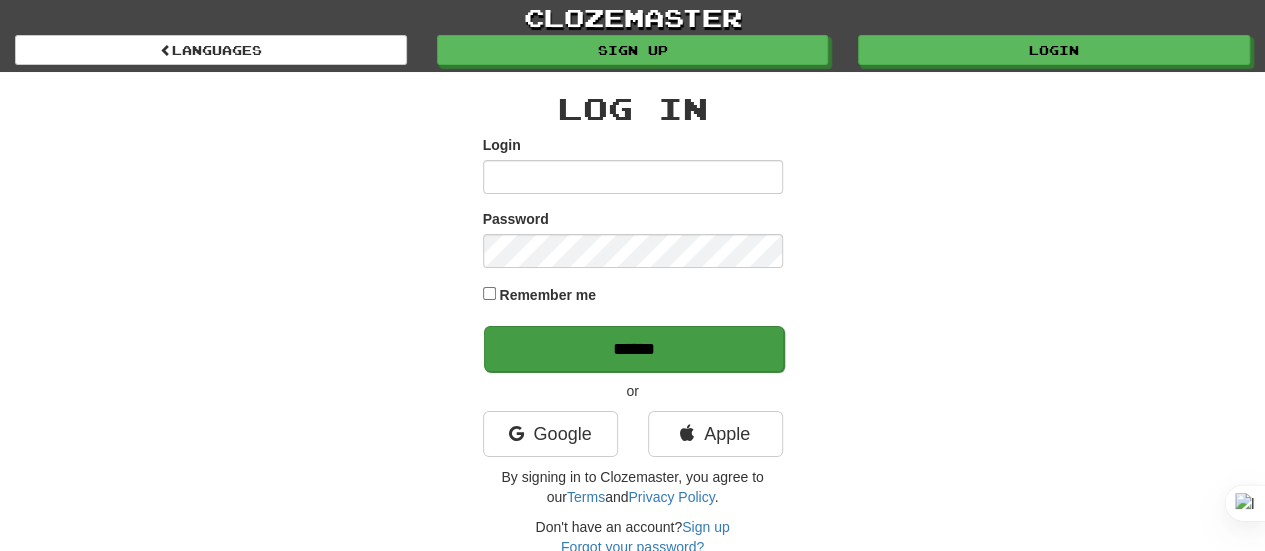 type on "******" 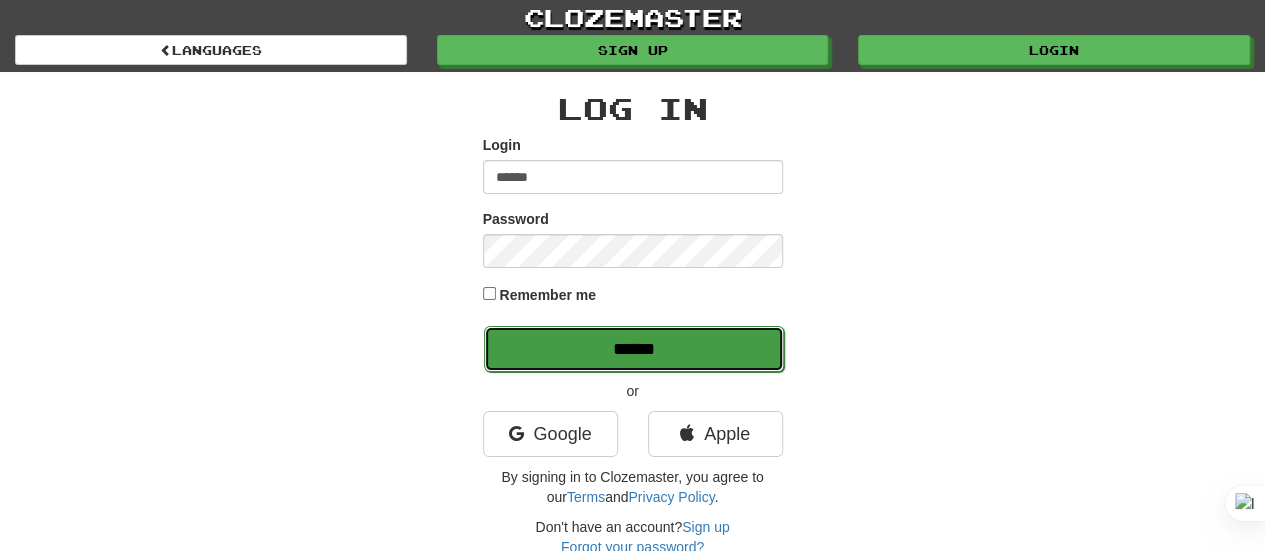 click on "******" at bounding box center (634, 349) 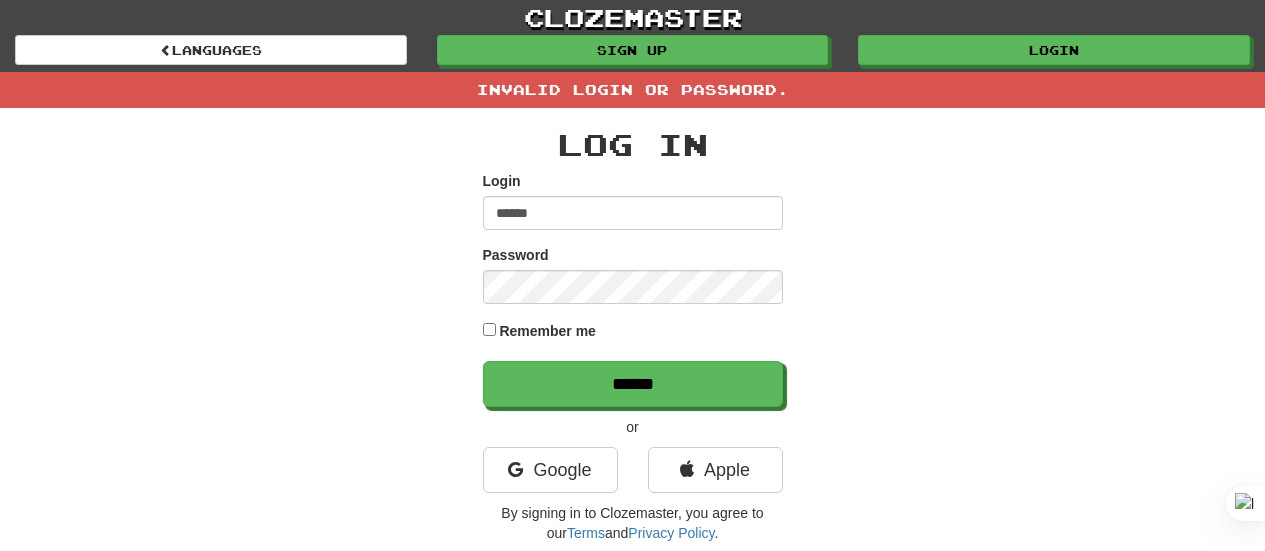 scroll, scrollTop: 0, scrollLeft: 0, axis: both 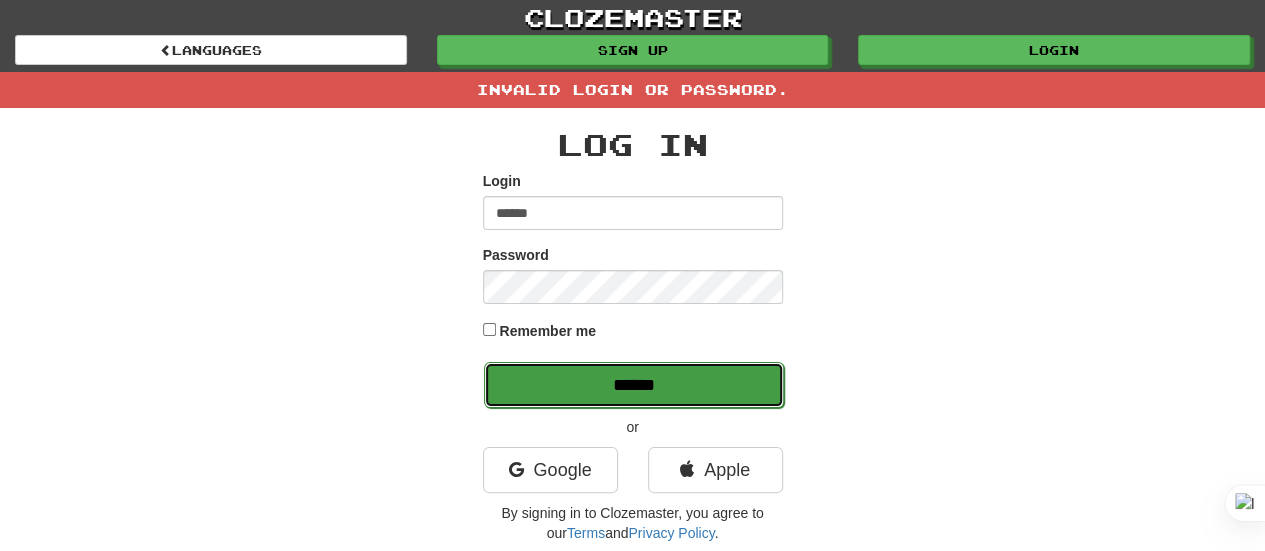click on "******" at bounding box center (634, 385) 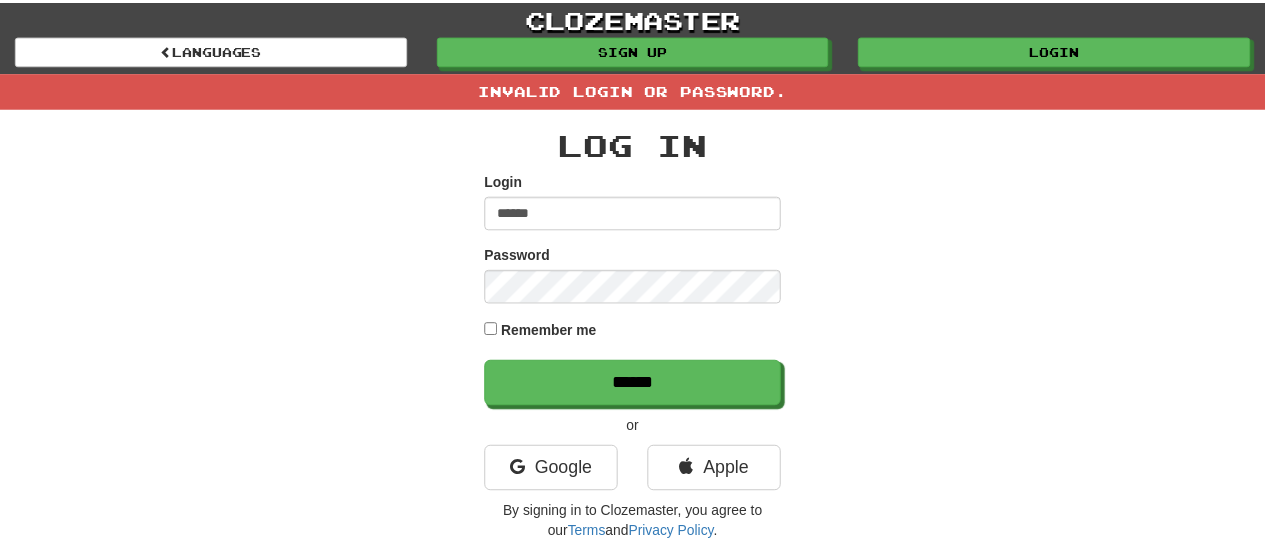 scroll, scrollTop: 0, scrollLeft: 0, axis: both 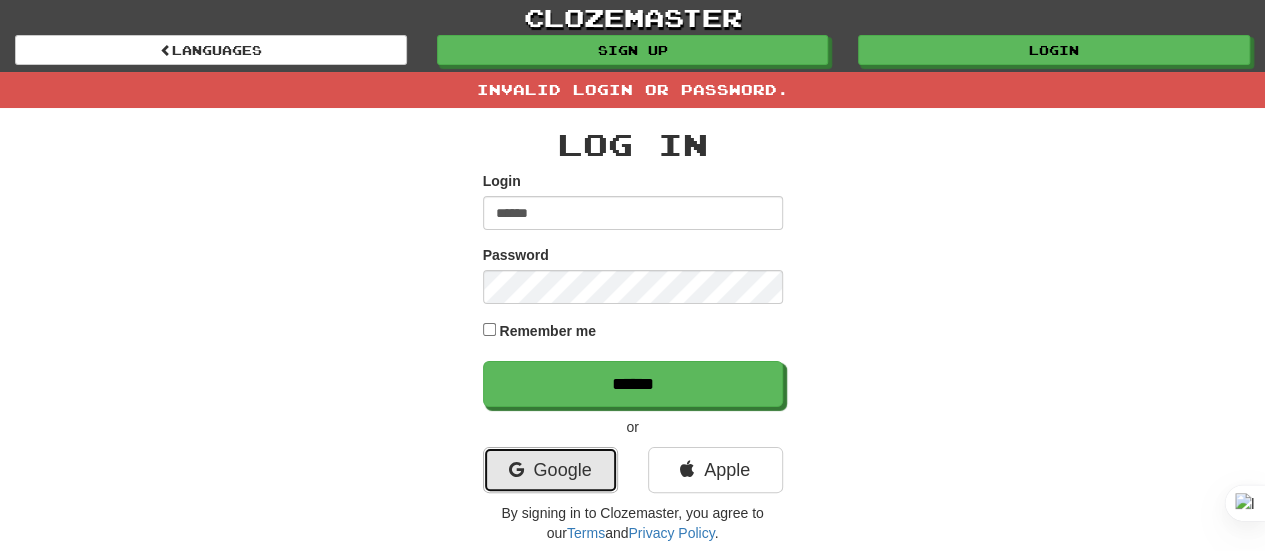 click on "Google" at bounding box center [550, 470] 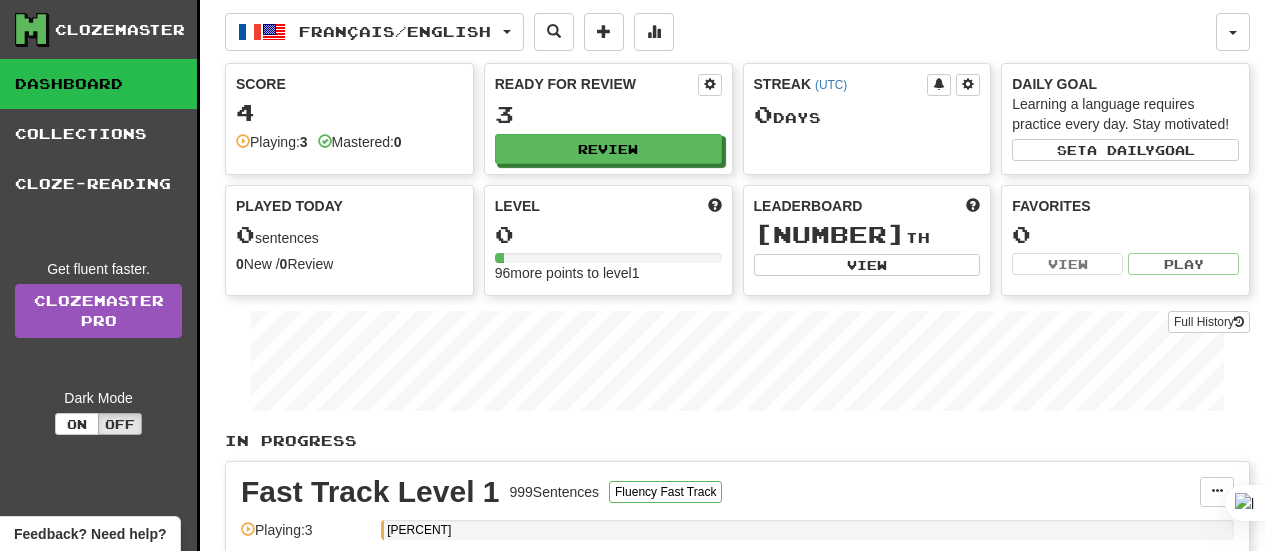 scroll, scrollTop: 0, scrollLeft: 0, axis: both 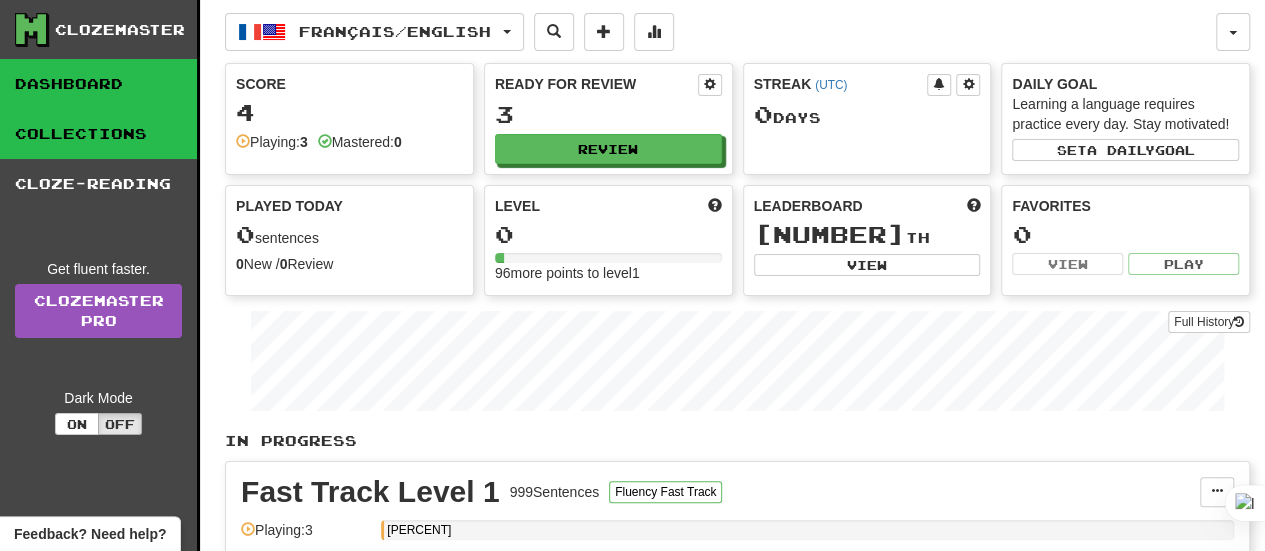 click on "Collections" at bounding box center (98, 134) 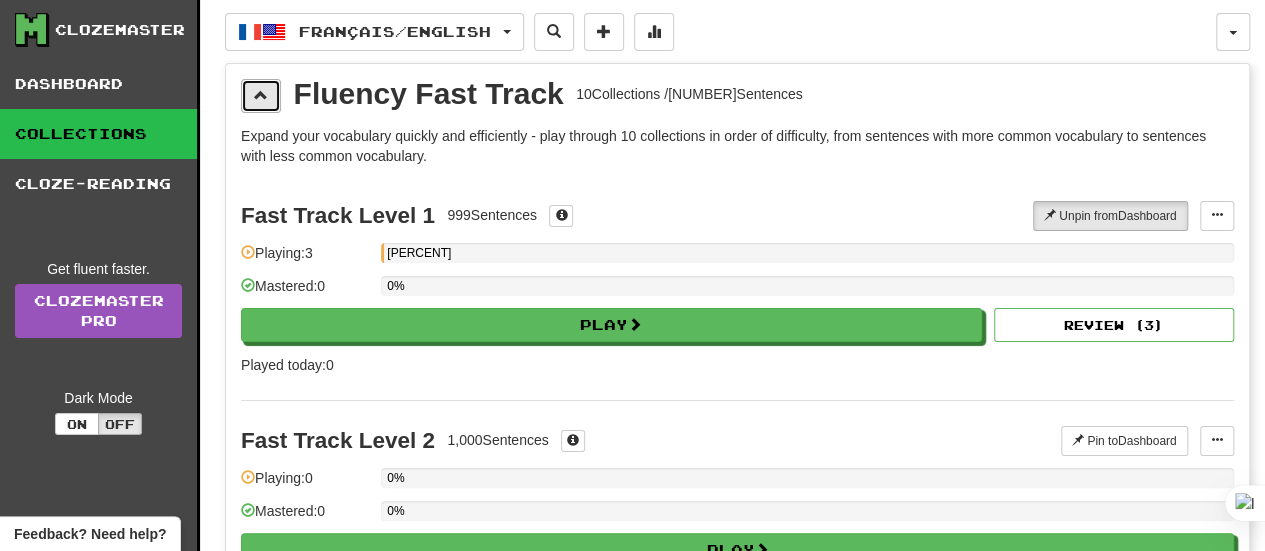 click at bounding box center [261, 96] 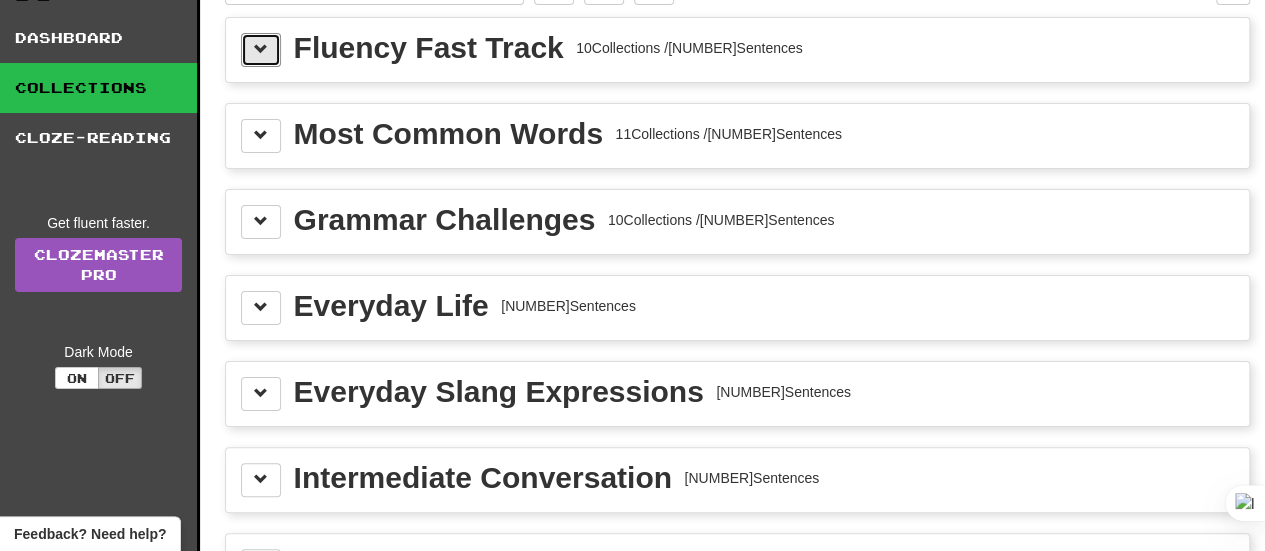 scroll, scrollTop: 0, scrollLeft: 0, axis: both 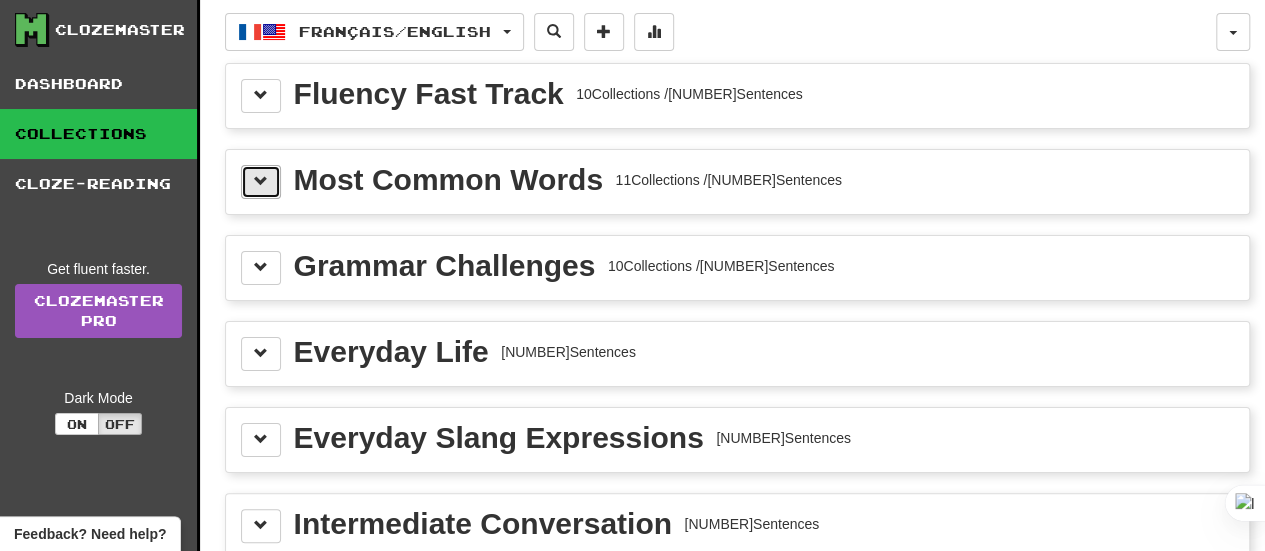 click at bounding box center [261, 96] 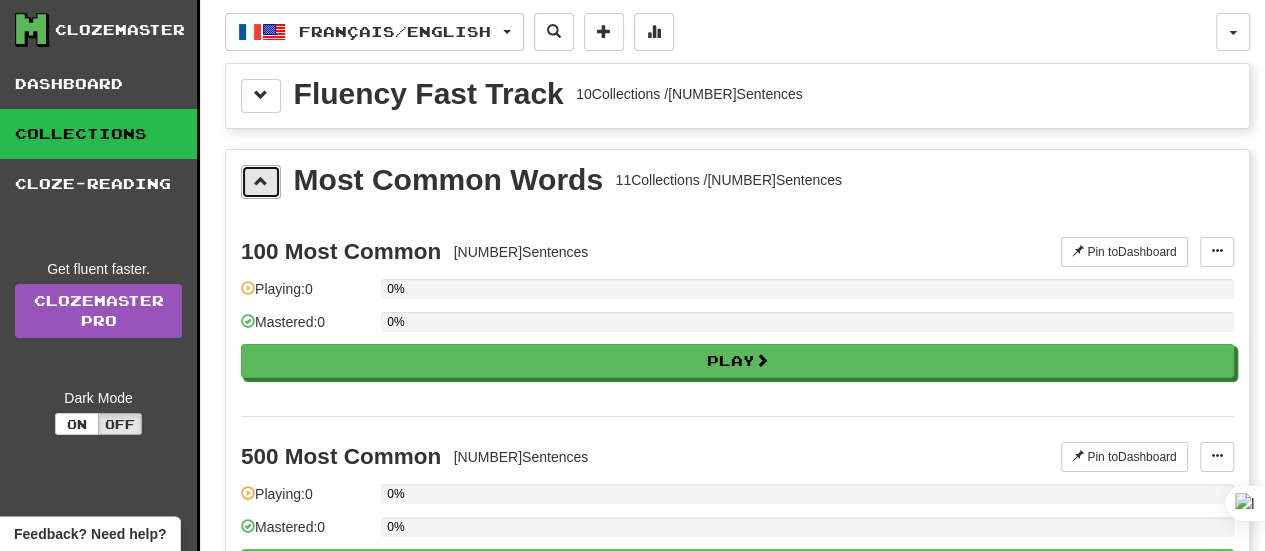 click at bounding box center (261, 182) 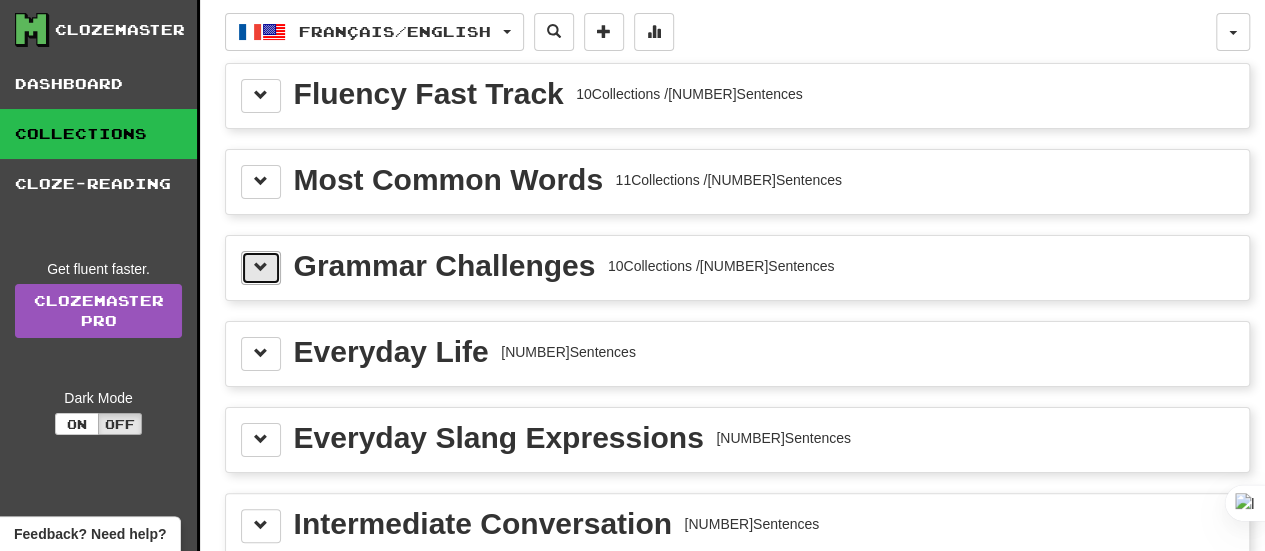 click at bounding box center (261, 96) 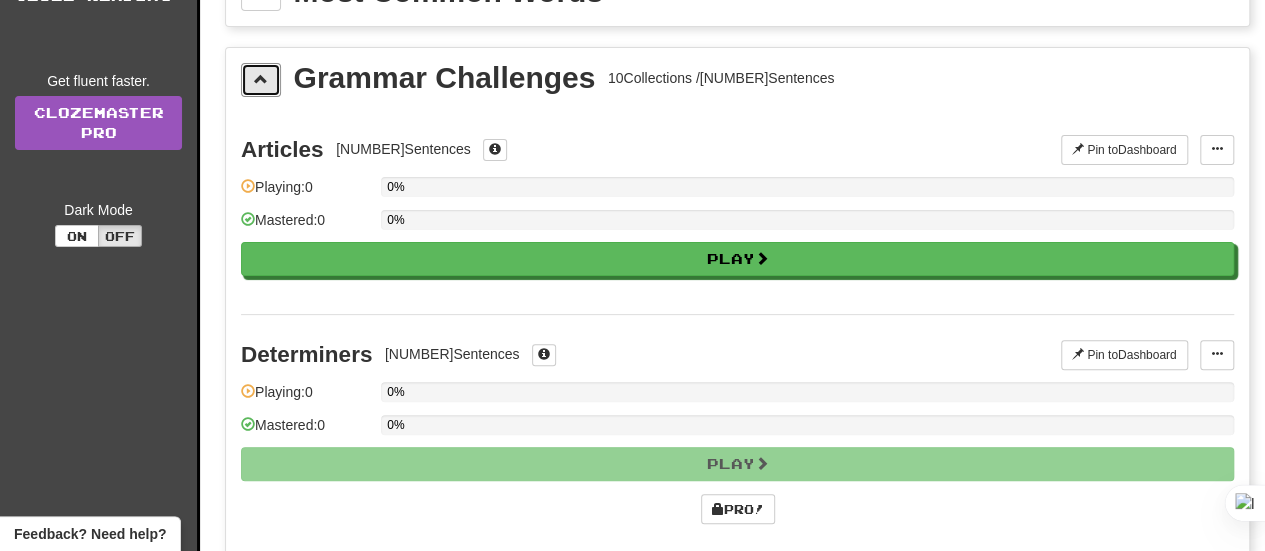 scroll, scrollTop: 0, scrollLeft: 0, axis: both 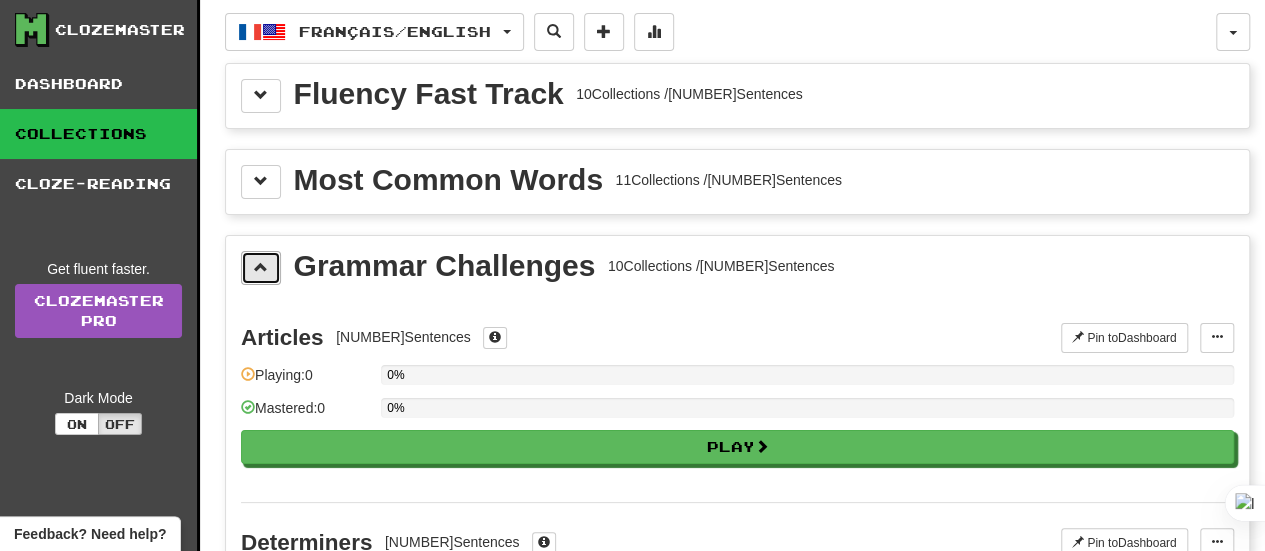 click at bounding box center [261, 268] 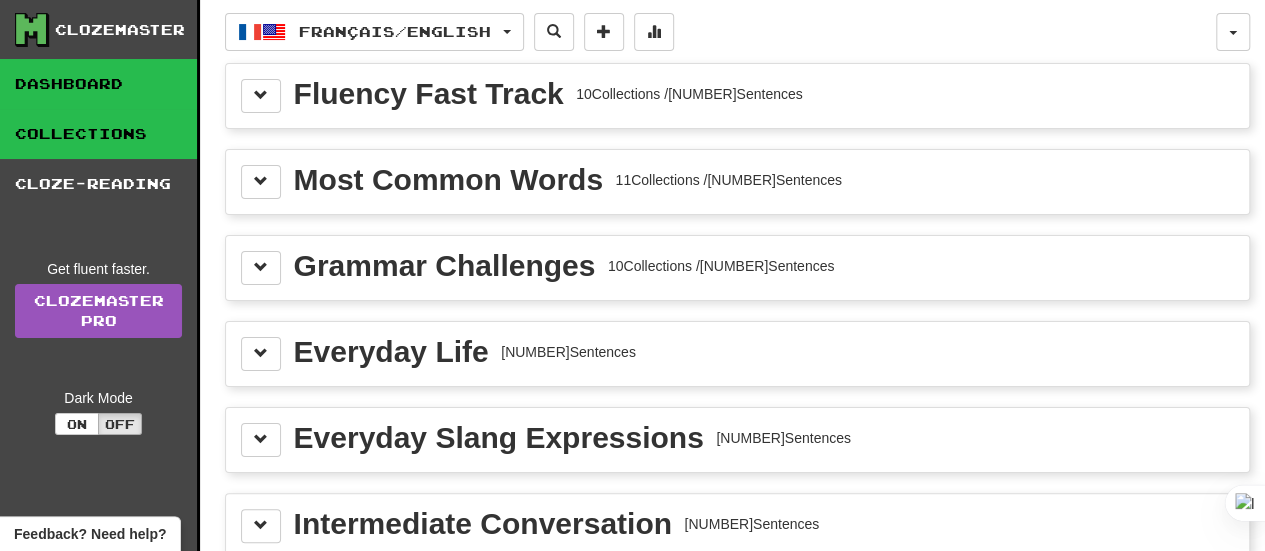 click on "Dashboard" at bounding box center (98, 84) 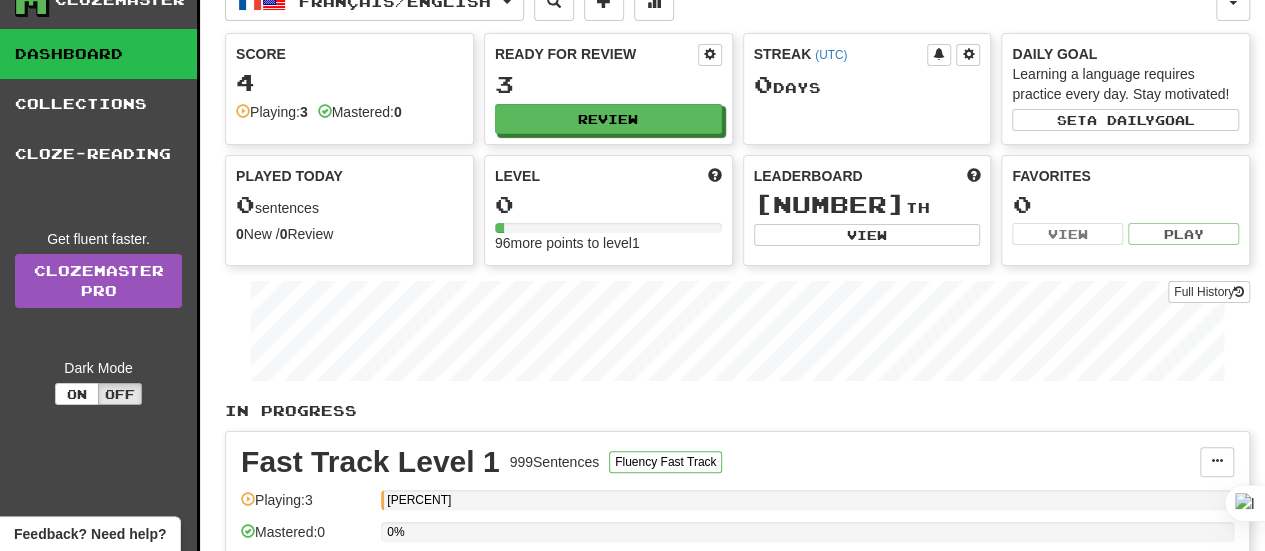 scroll, scrollTop: 0, scrollLeft: 0, axis: both 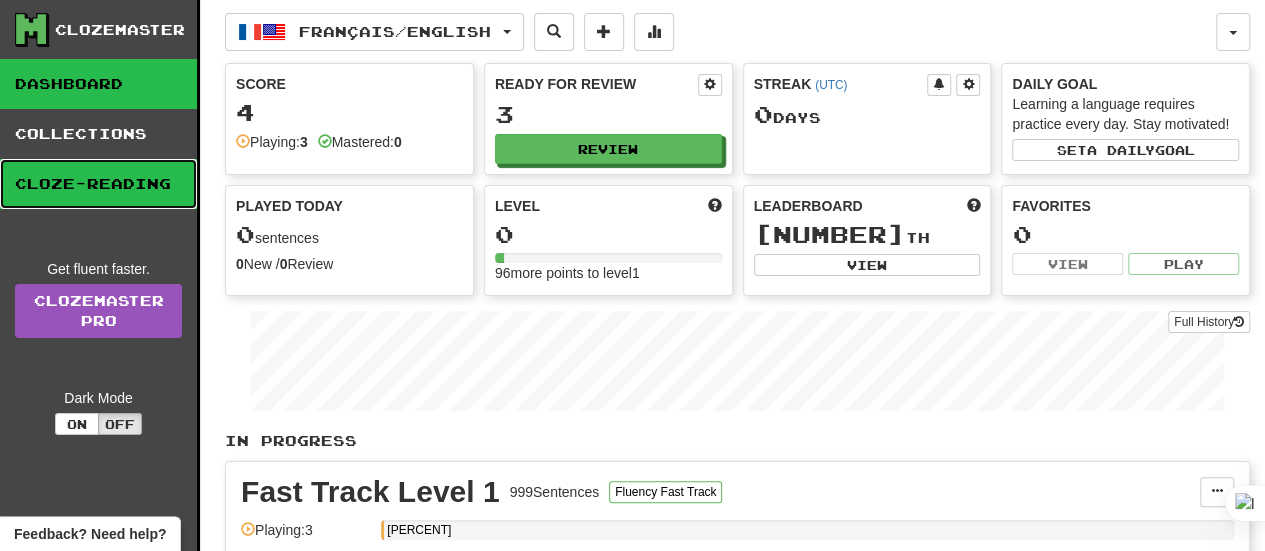 click on "Cloze-Reading" at bounding box center (98, 184) 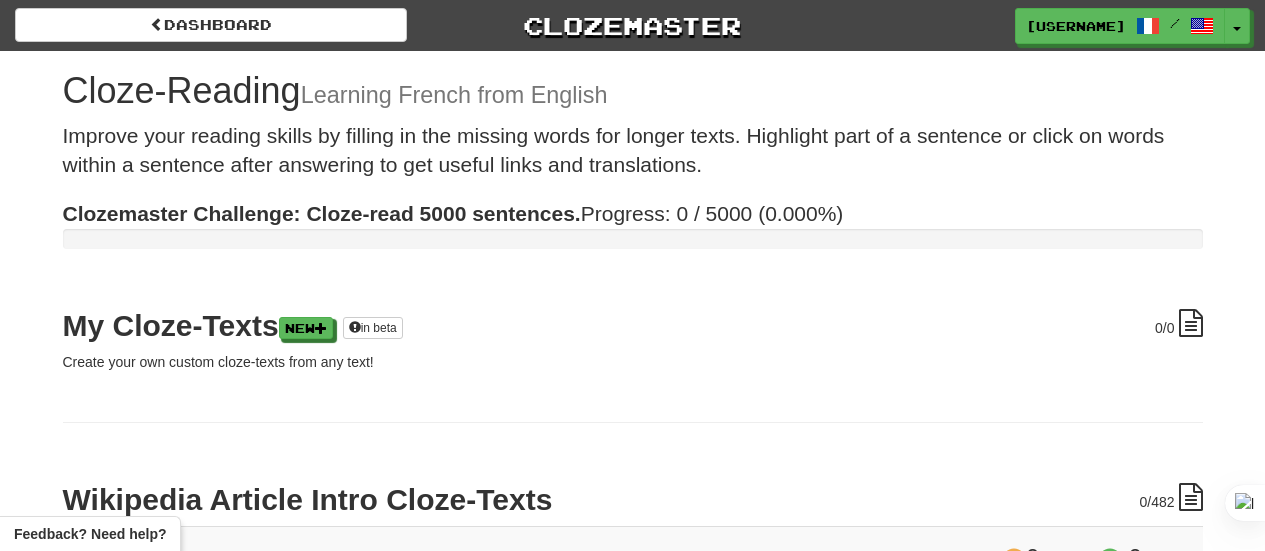 scroll, scrollTop: 400, scrollLeft: 0, axis: vertical 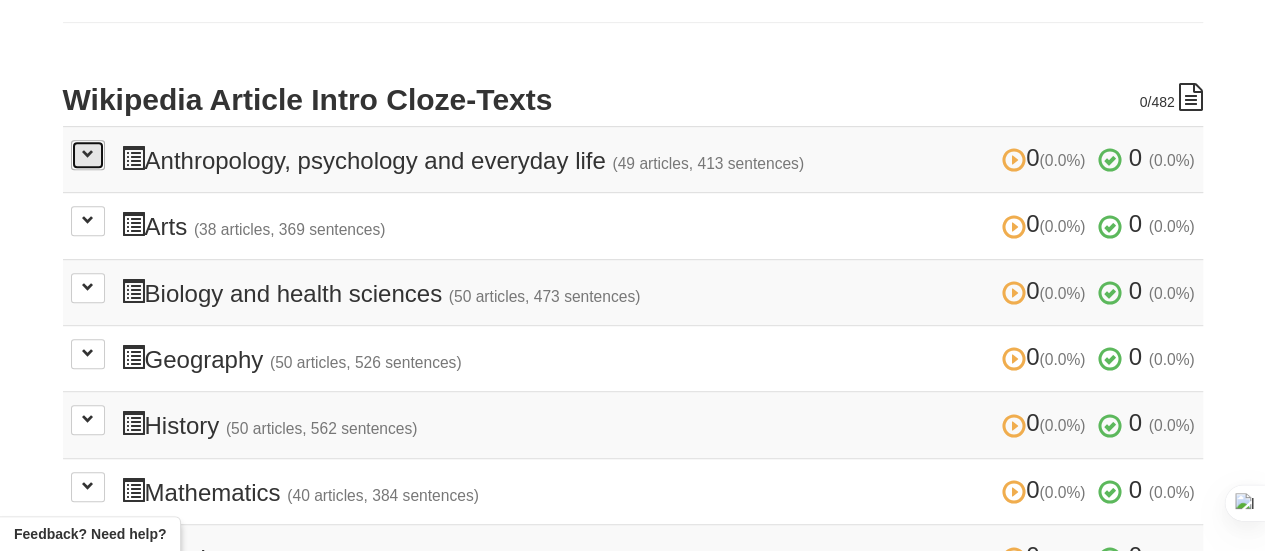 click at bounding box center [88, 155] 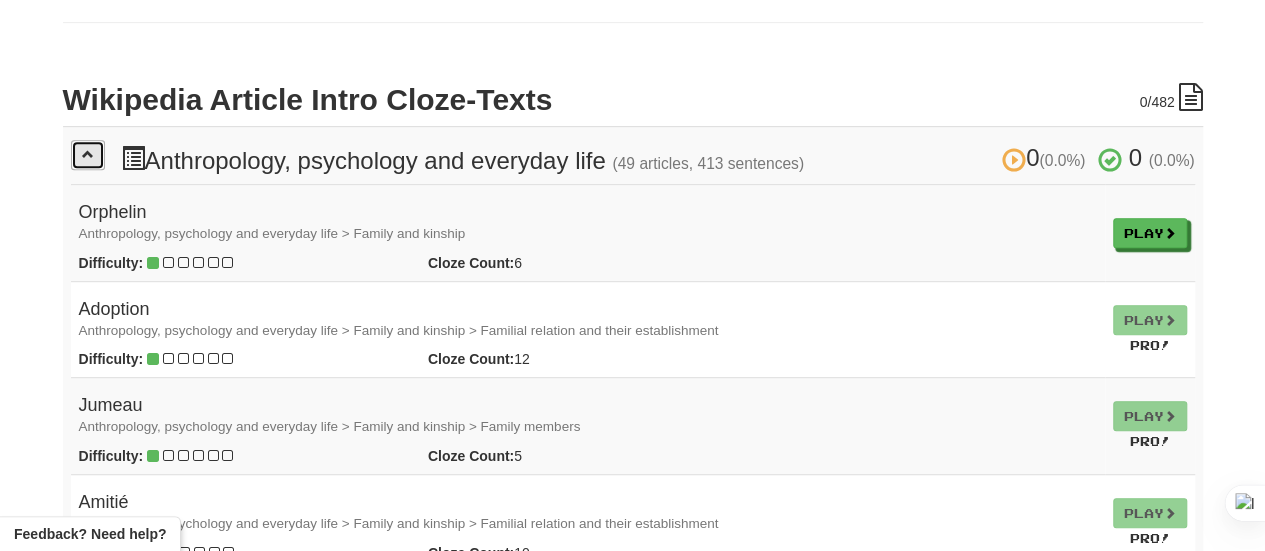 click at bounding box center (88, 155) 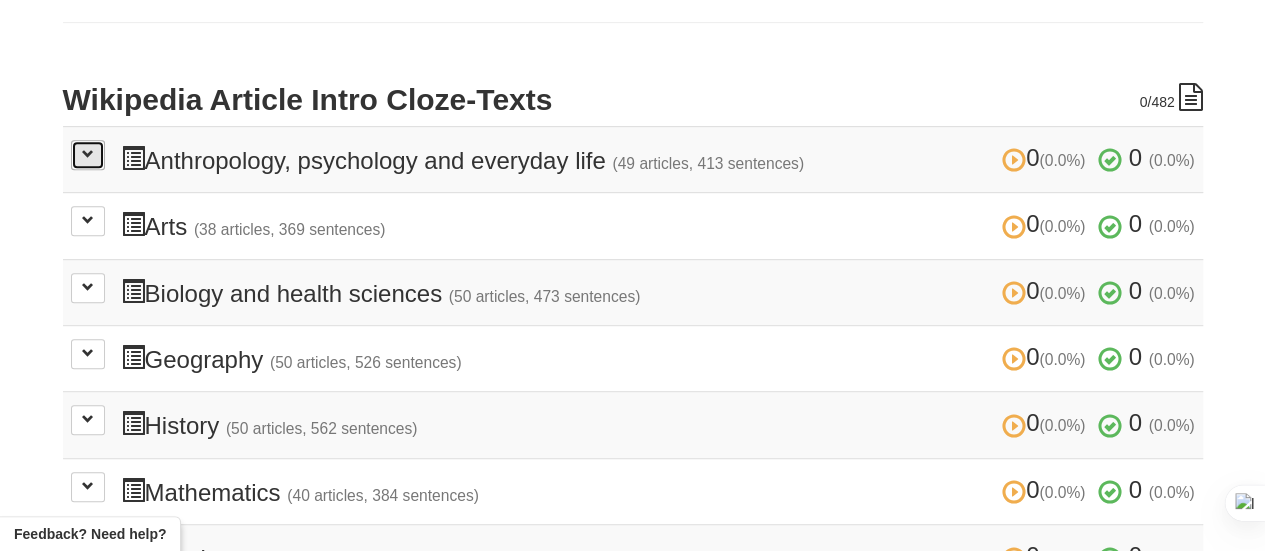 click at bounding box center [88, 155] 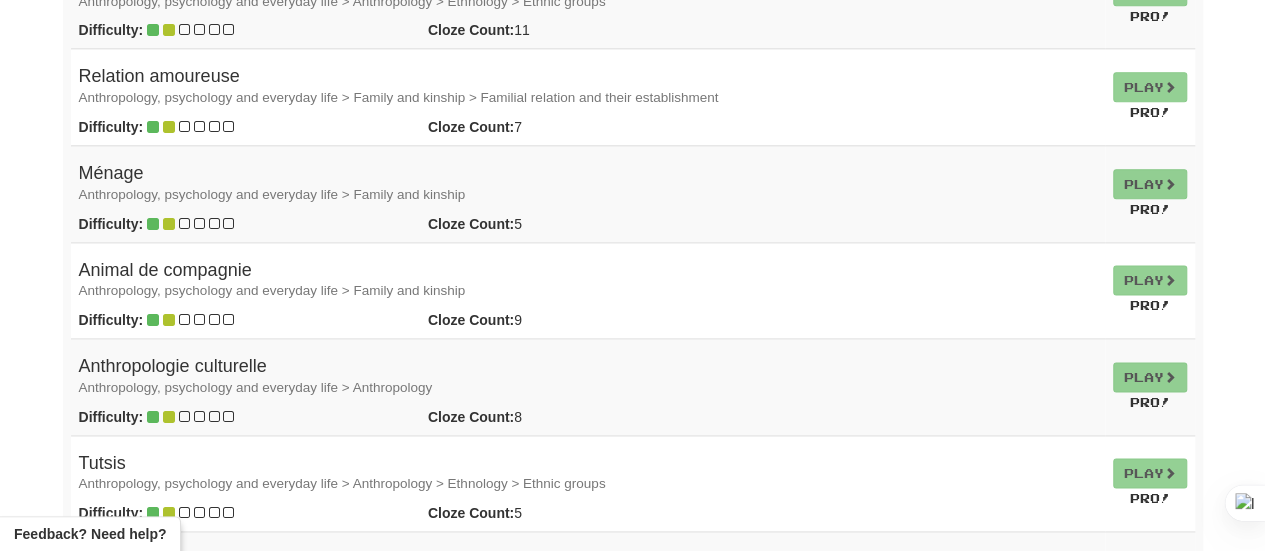 scroll, scrollTop: 1100, scrollLeft: 0, axis: vertical 